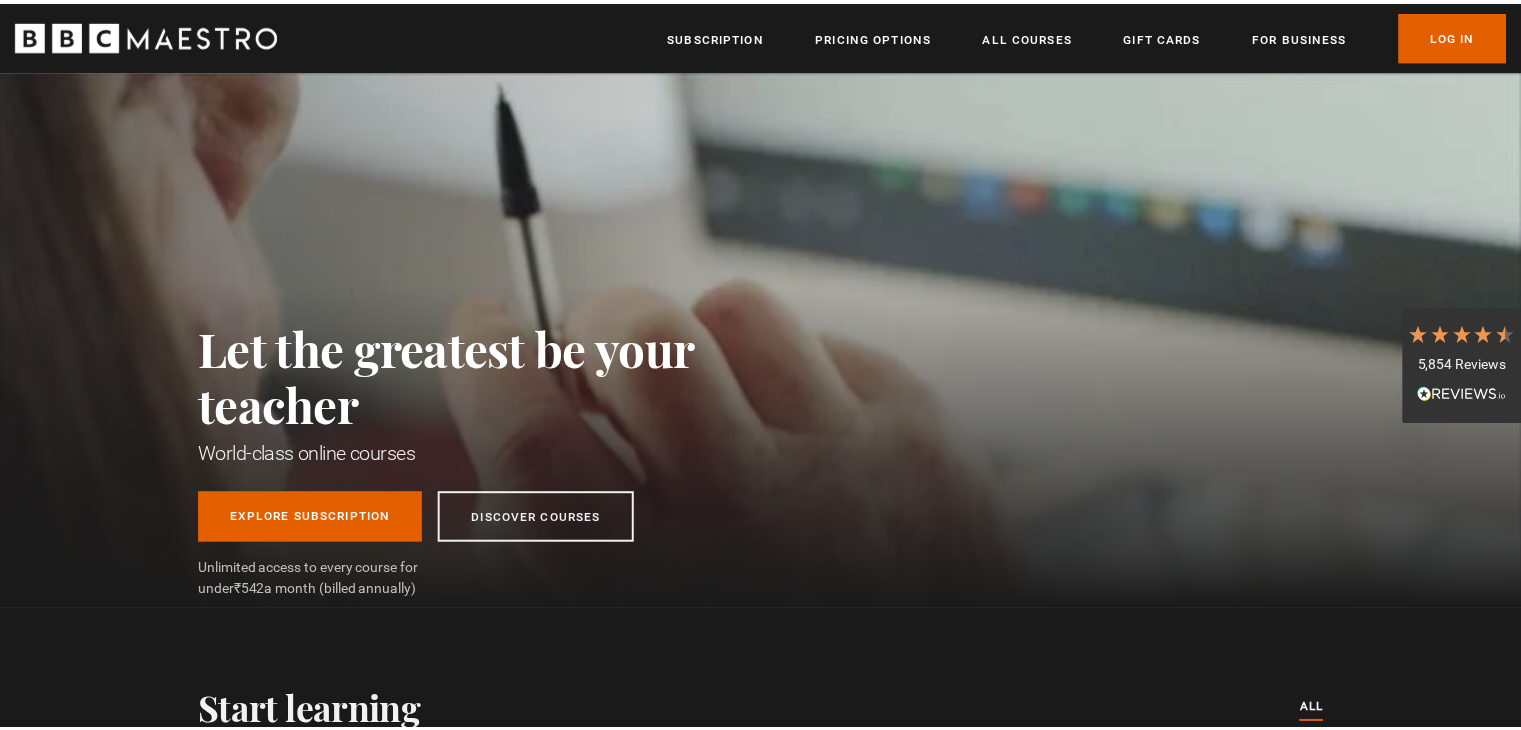 scroll, scrollTop: 0, scrollLeft: 0, axis: both 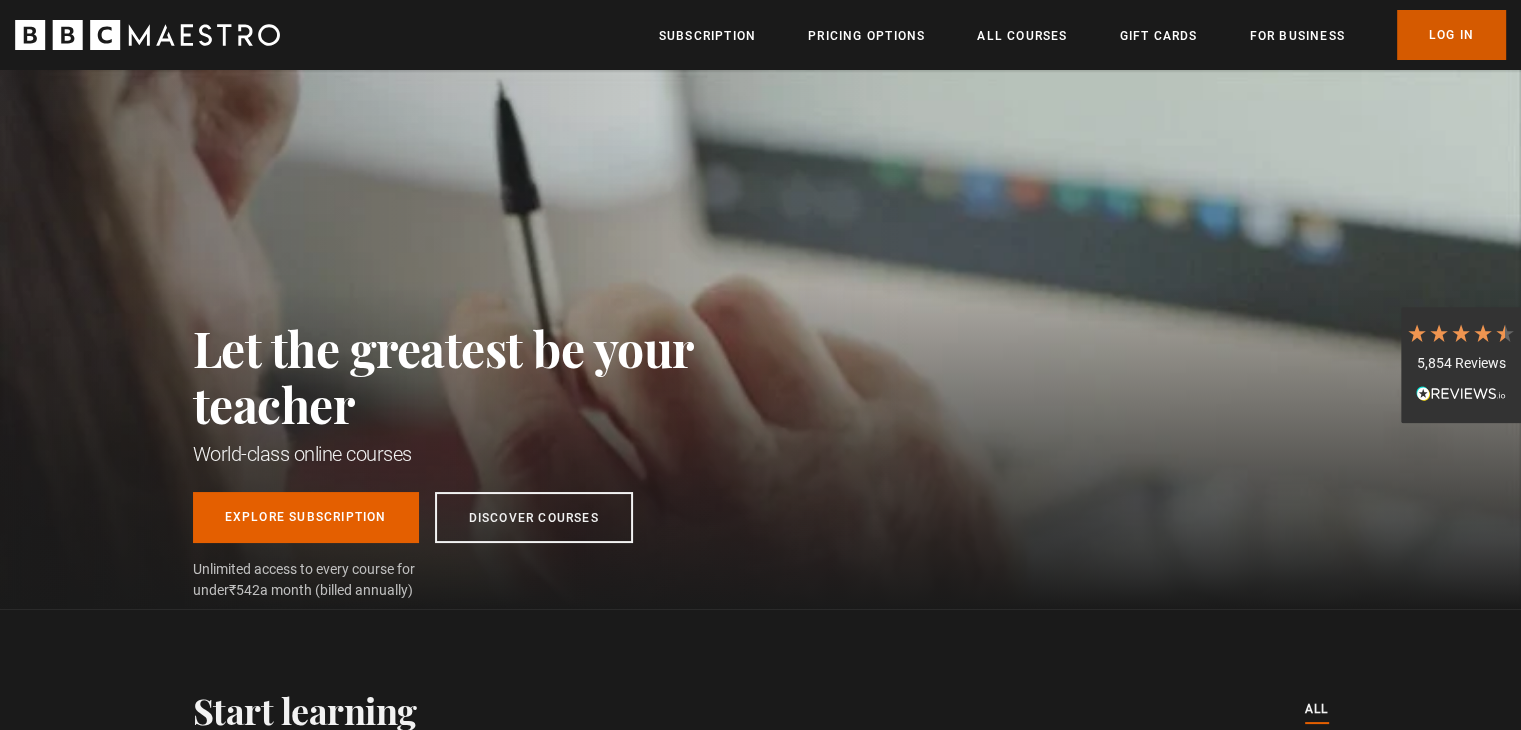 click on "Log In" at bounding box center (1451, 35) 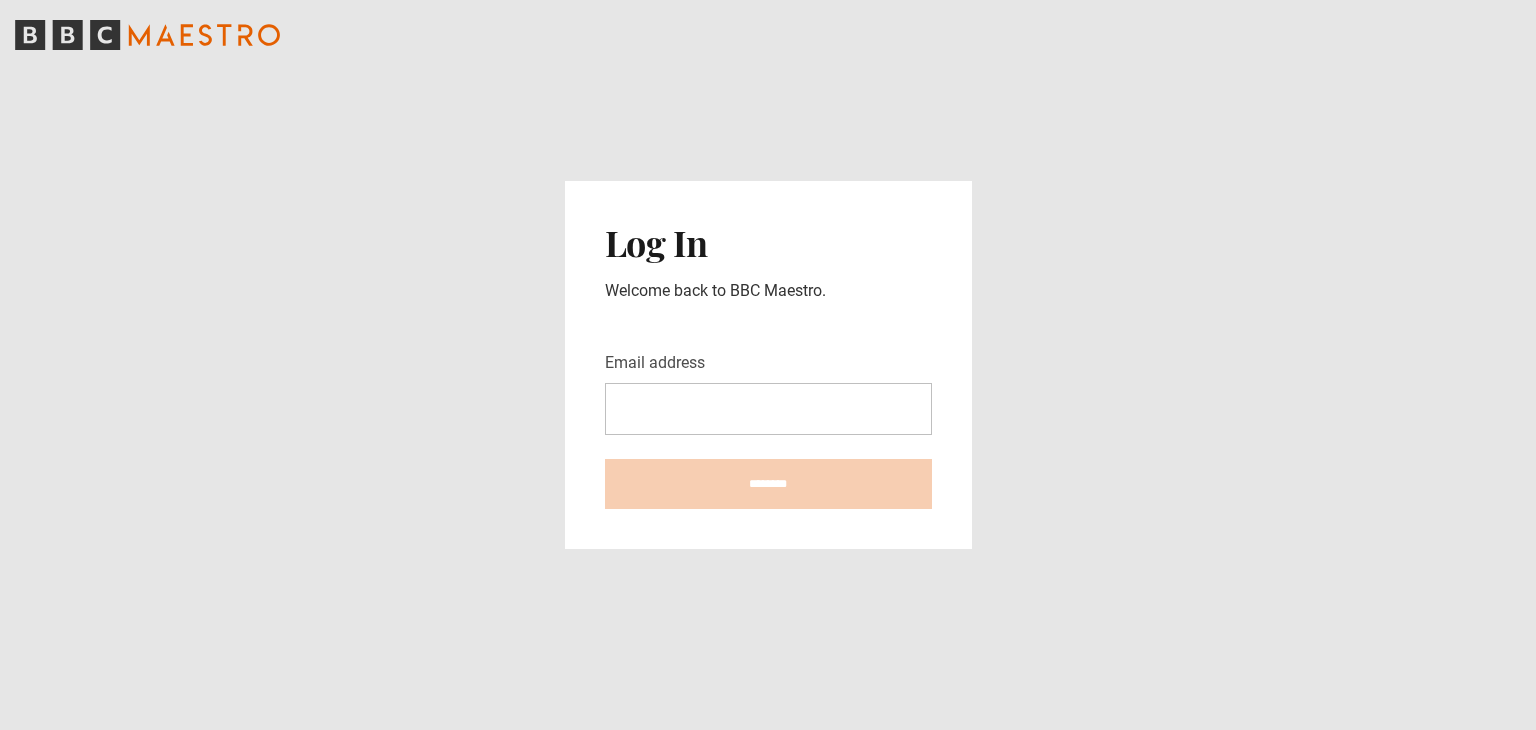 scroll, scrollTop: 0, scrollLeft: 0, axis: both 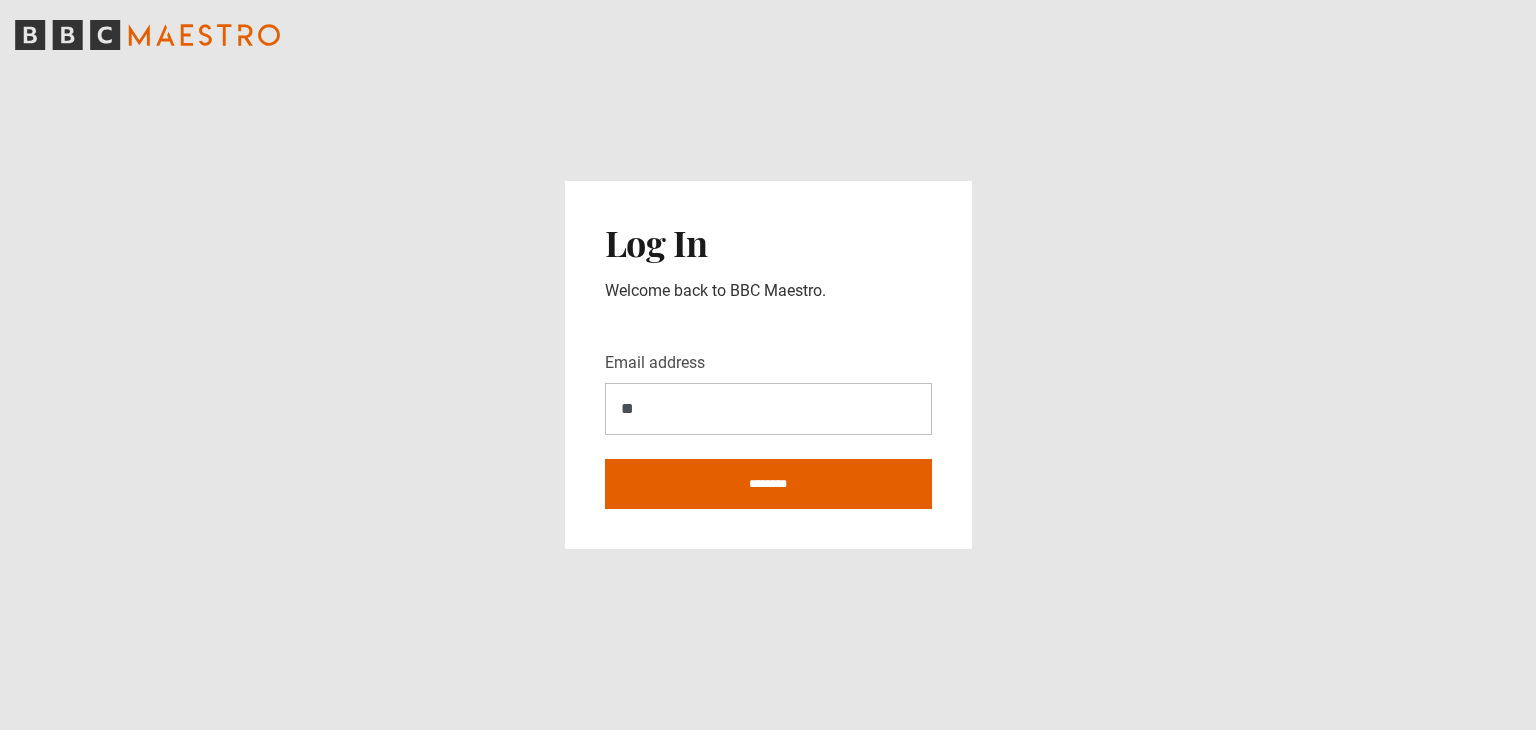 type on "**********" 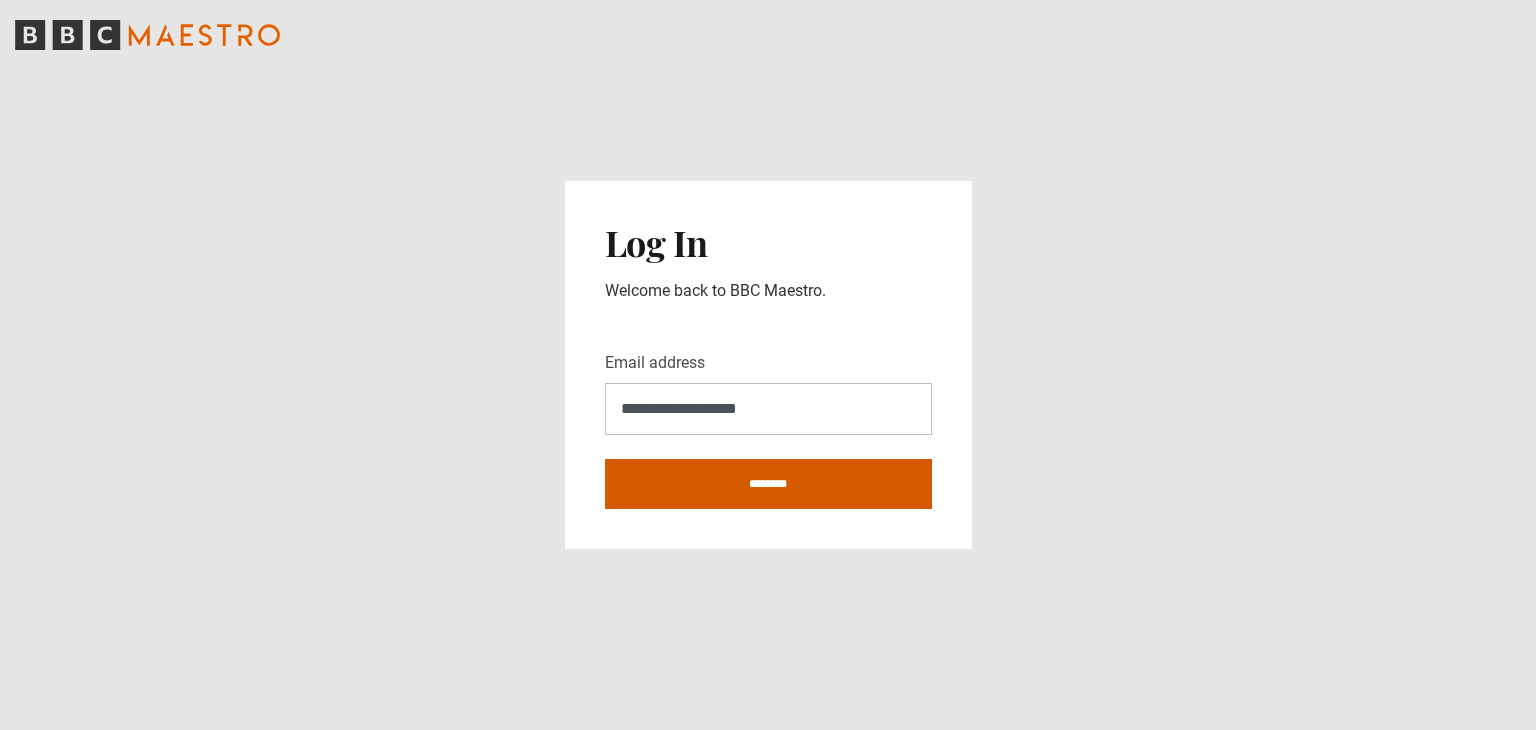 click on "********" at bounding box center (768, 484) 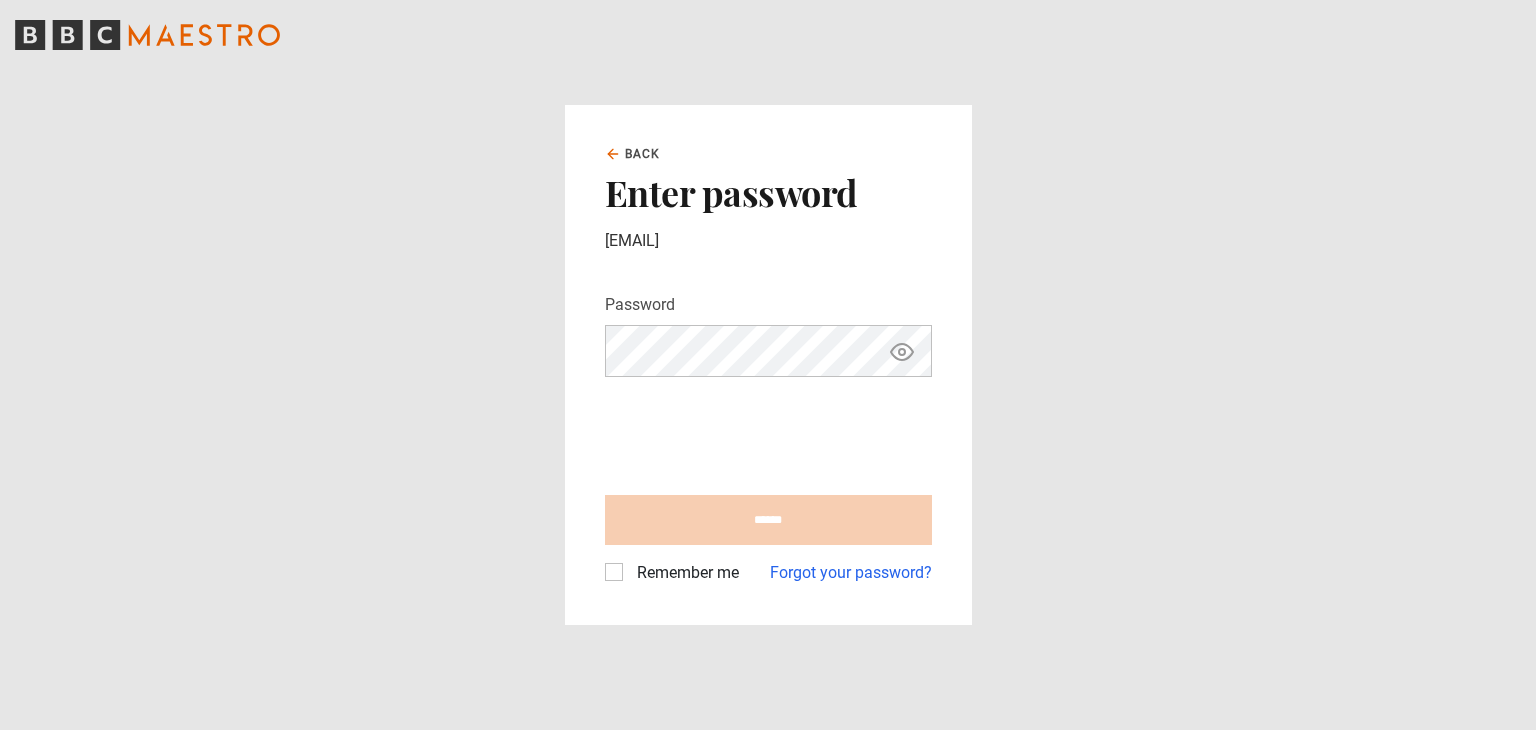 scroll, scrollTop: 0, scrollLeft: 0, axis: both 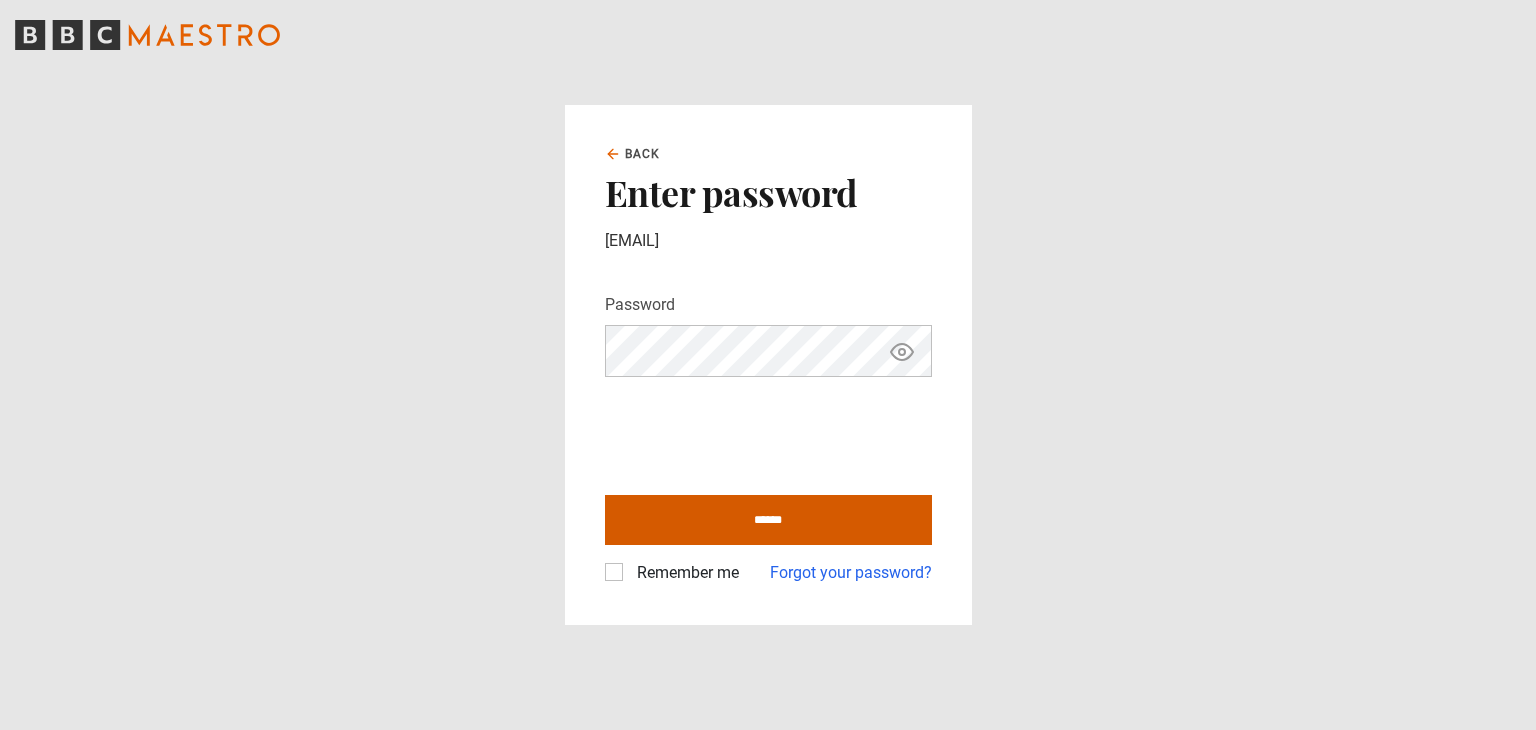 click on "******" at bounding box center (768, 520) 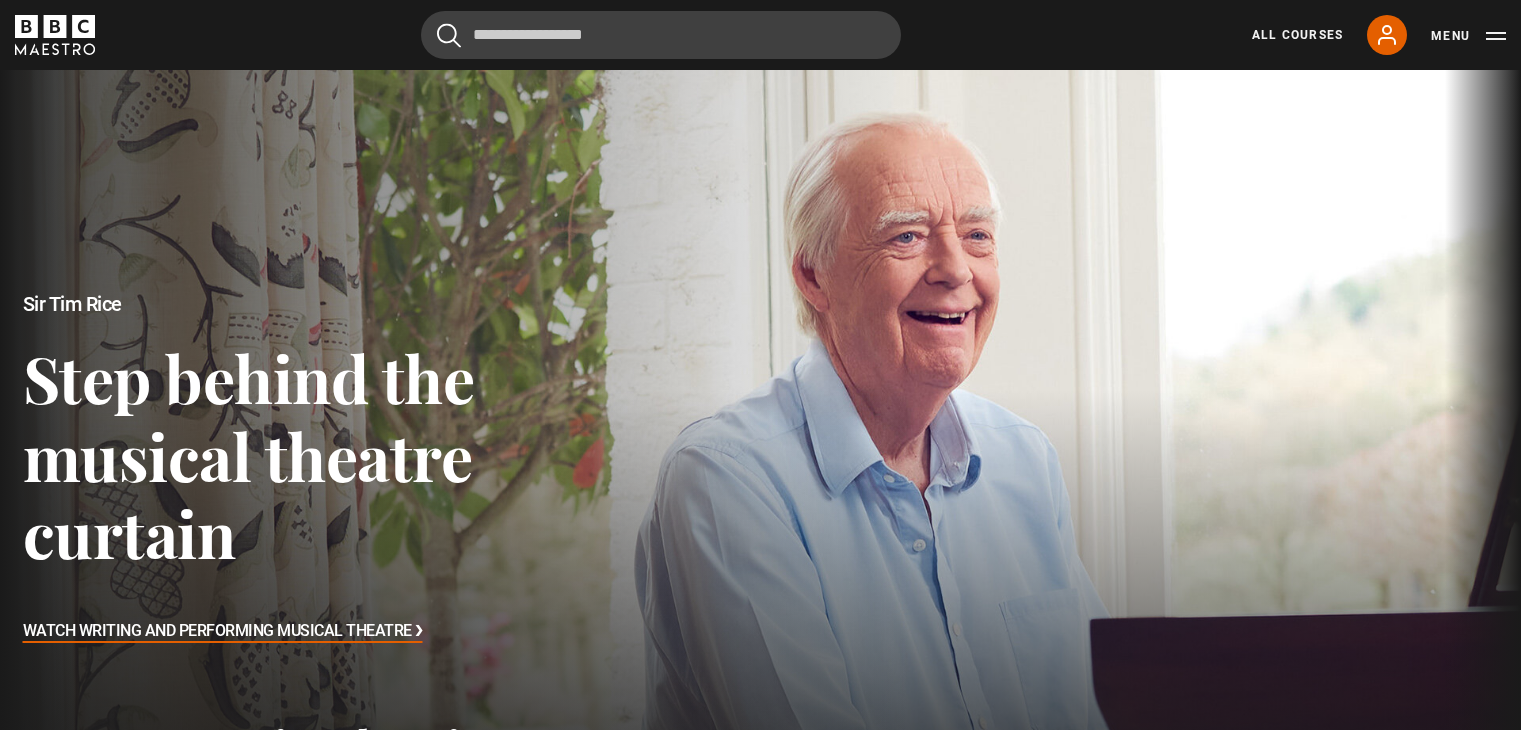 scroll, scrollTop: 0, scrollLeft: 0, axis: both 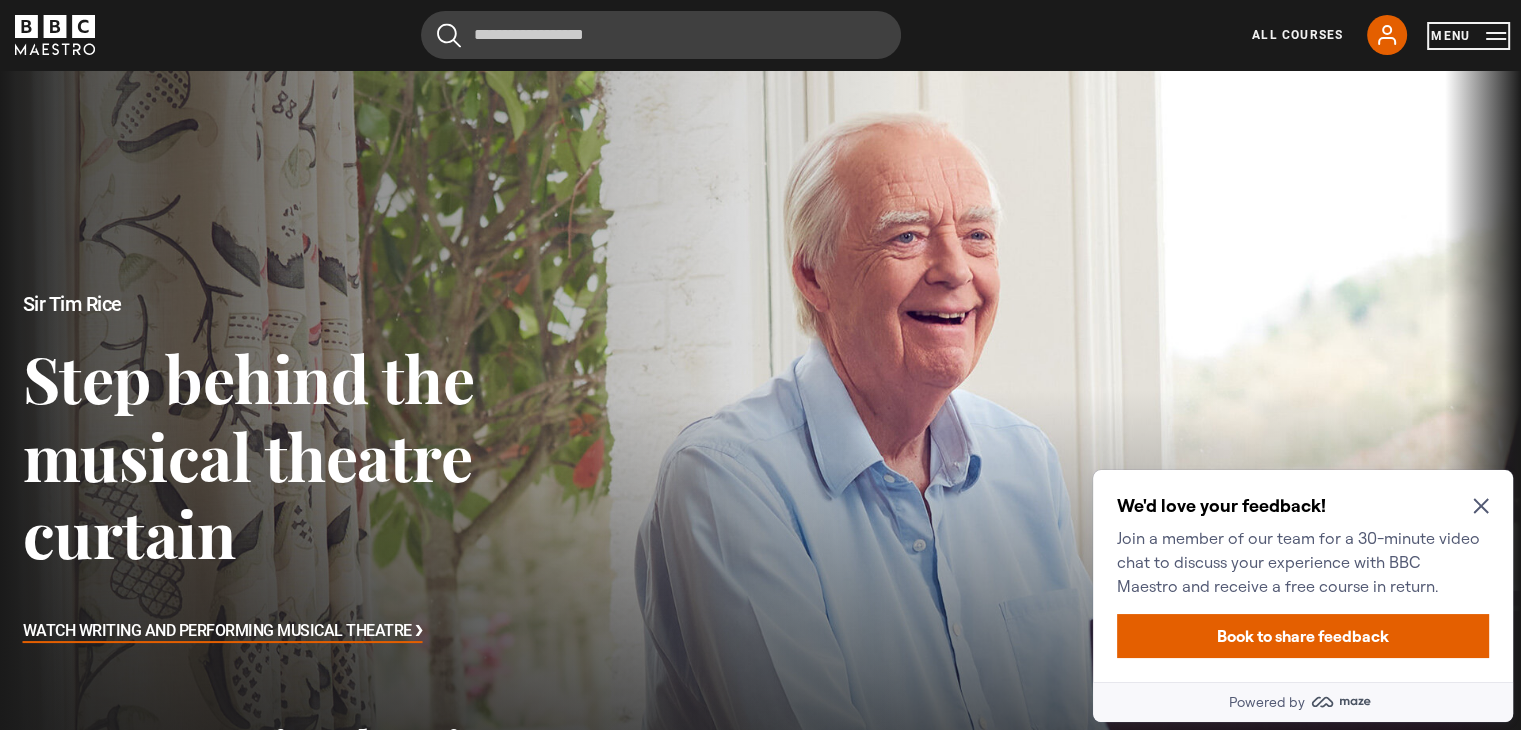 click on "Menu" at bounding box center (1468, 36) 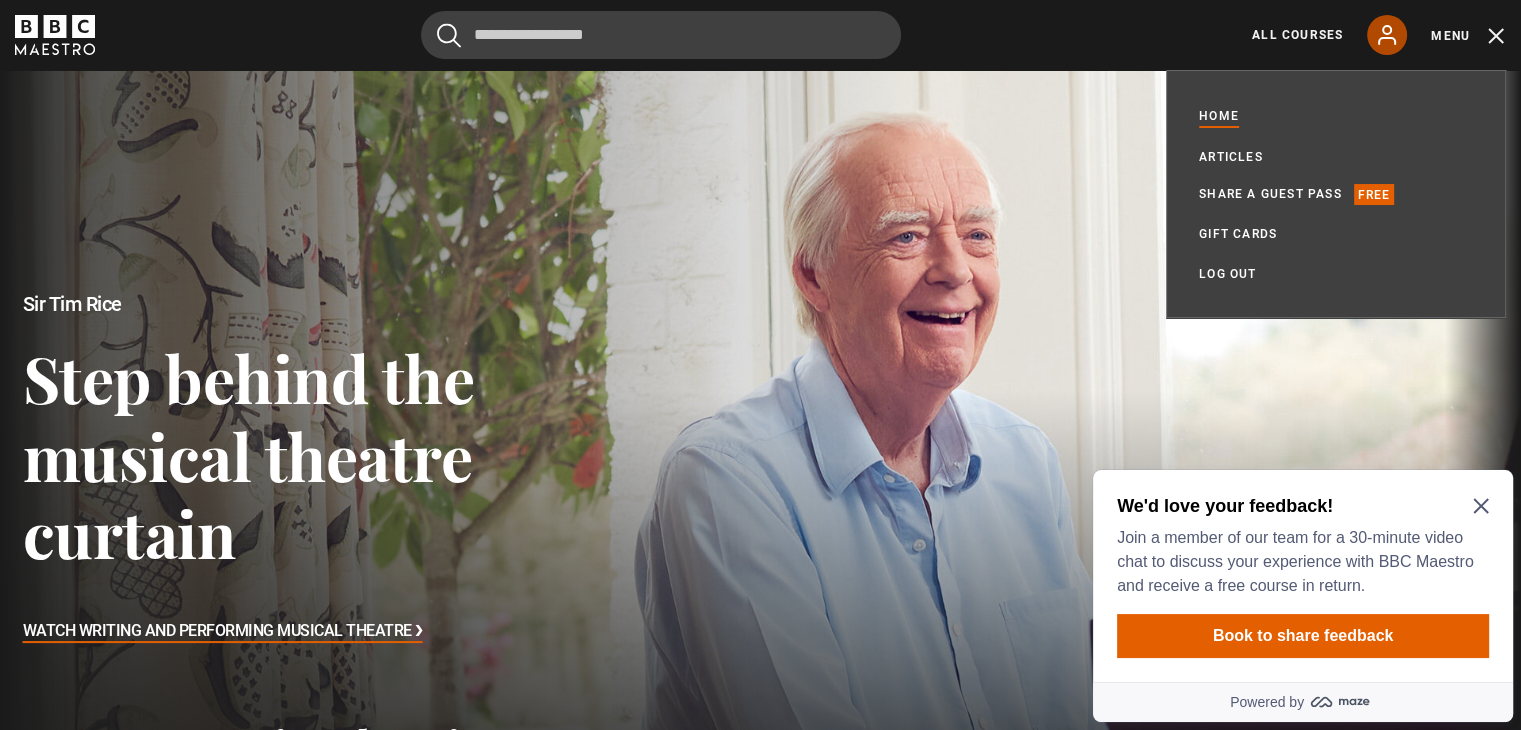 scroll, scrollTop: 0, scrollLeft: 0, axis: both 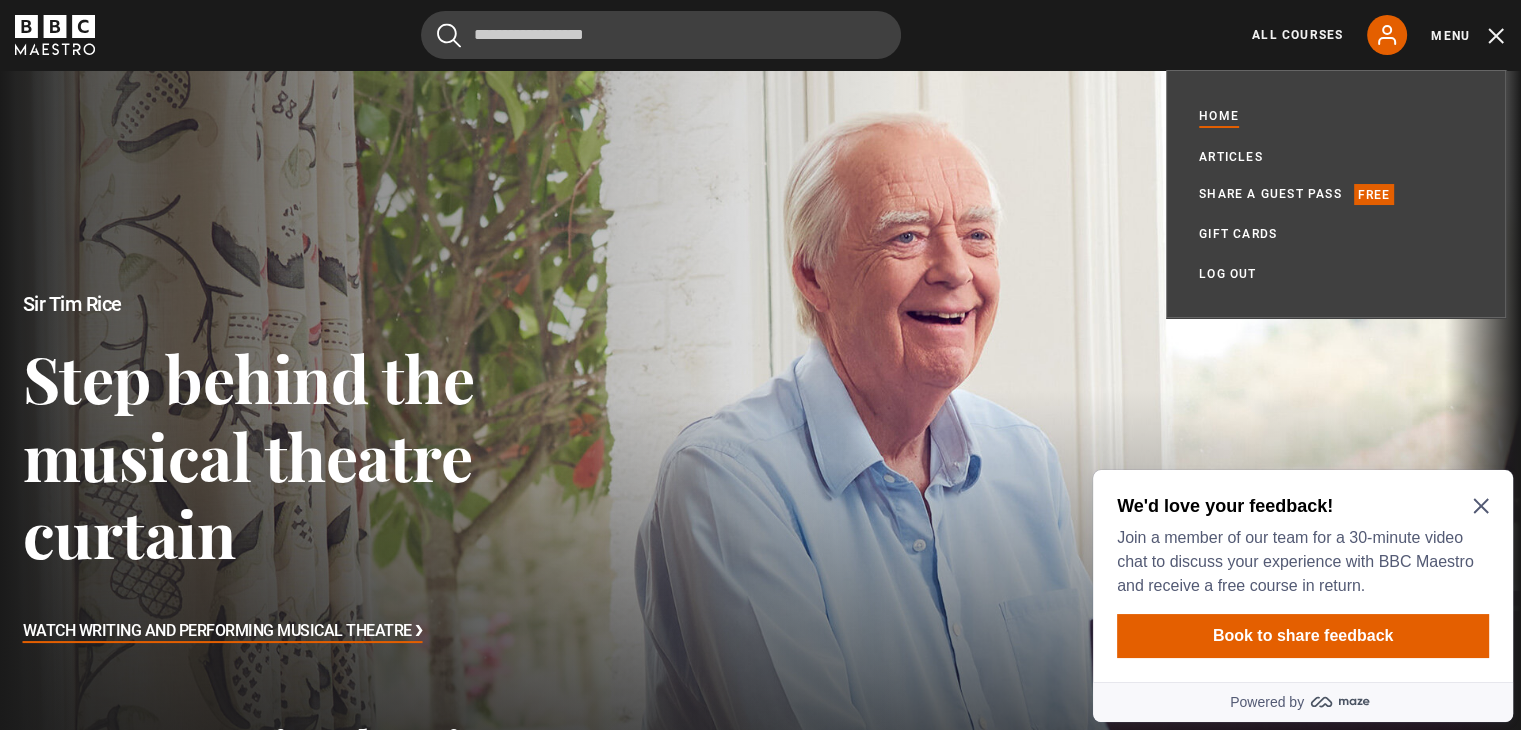 click on "We'd love your feedback! Join a member of our team for a 30-minute video chat to discuss your experience with BBC Maestro and receive a free course in return. Book to share feedback" at bounding box center (1303, 576) 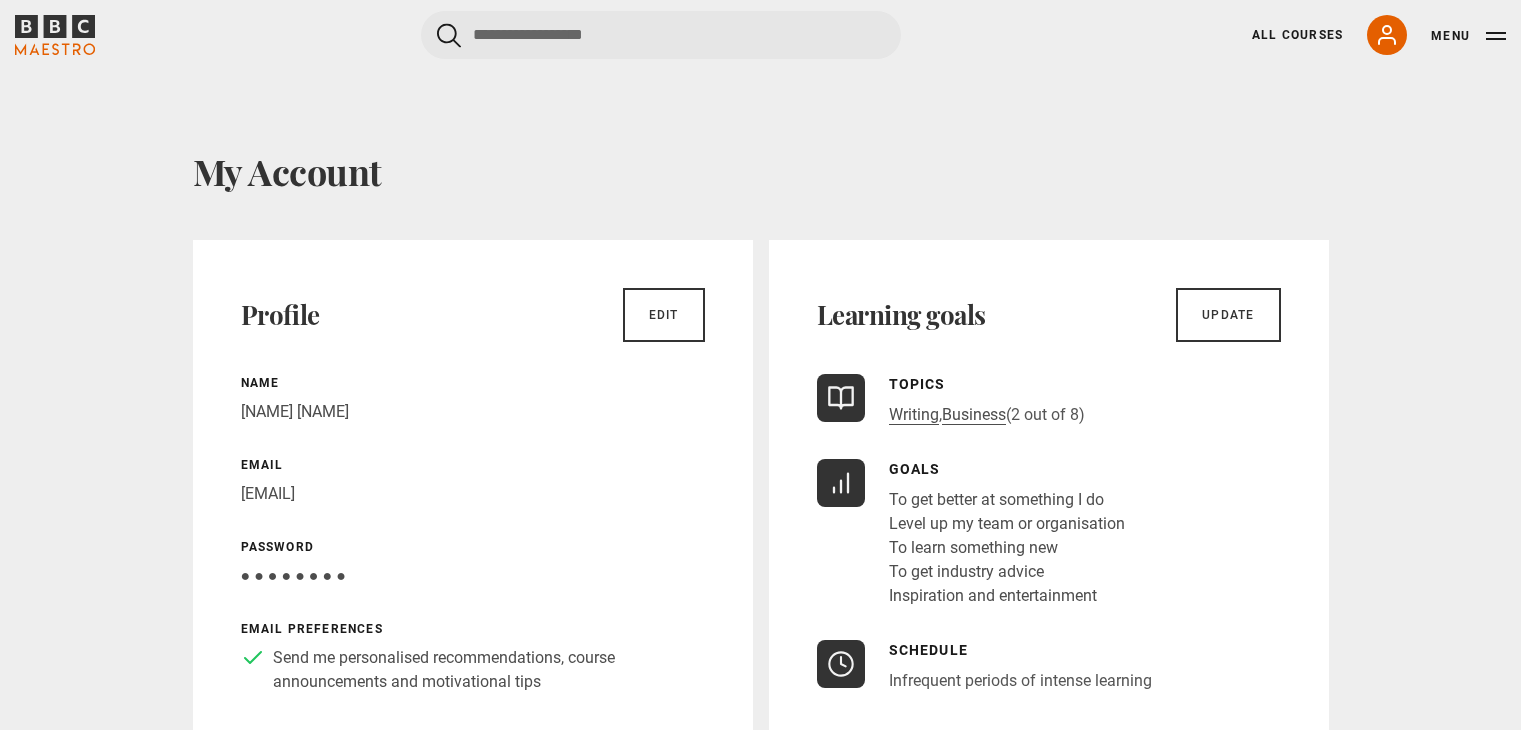scroll, scrollTop: 0, scrollLeft: 0, axis: both 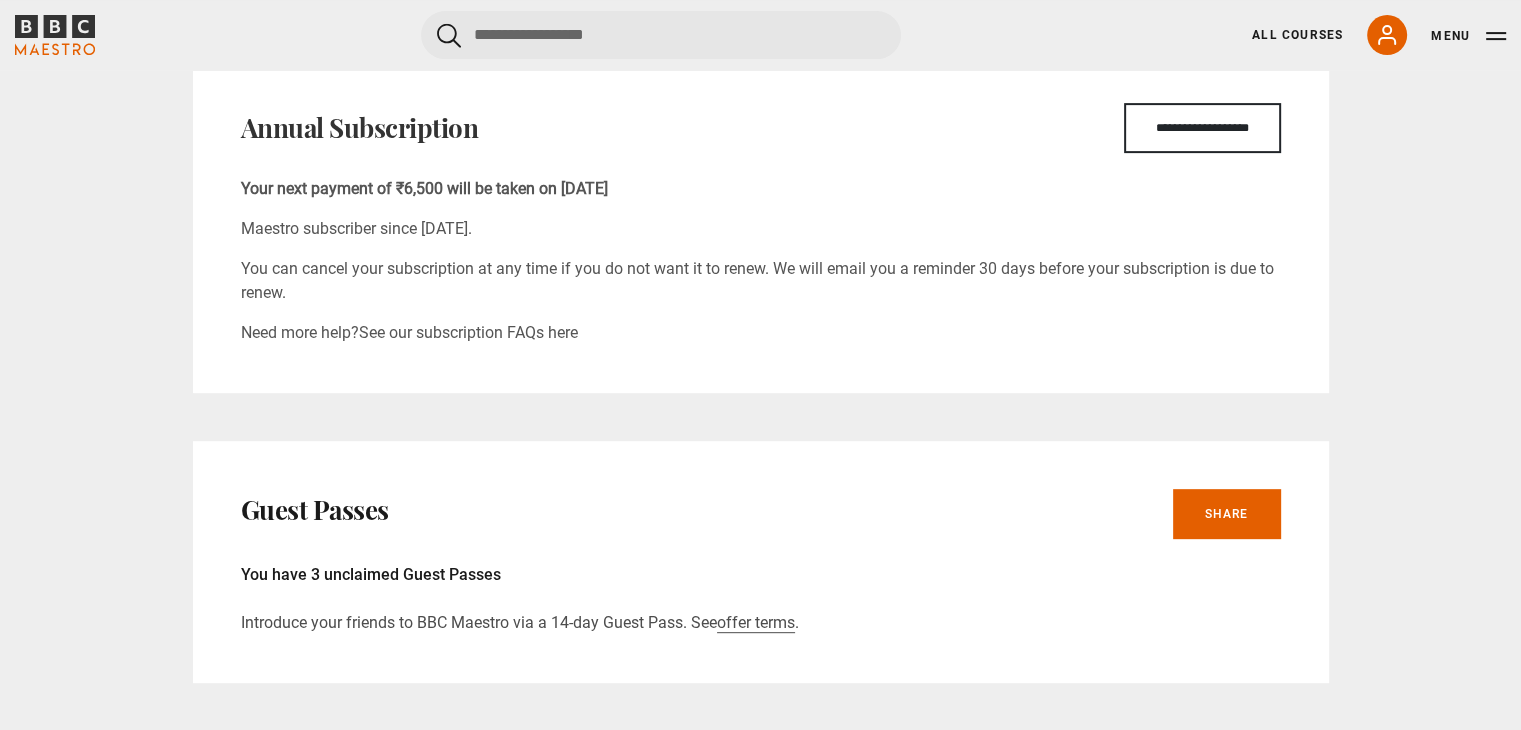 click 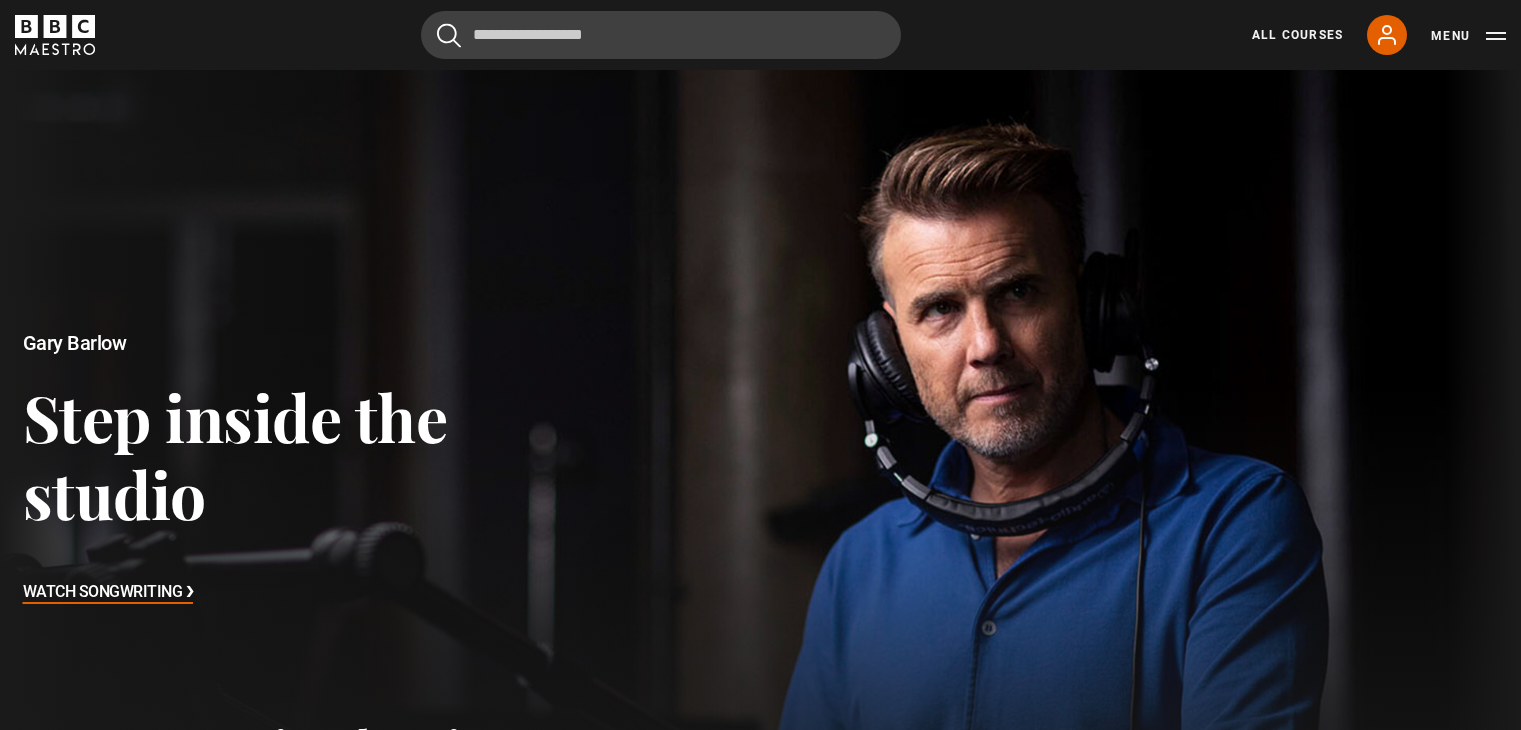 scroll, scrollTop: 0, scrollLeft: 0, axis: both 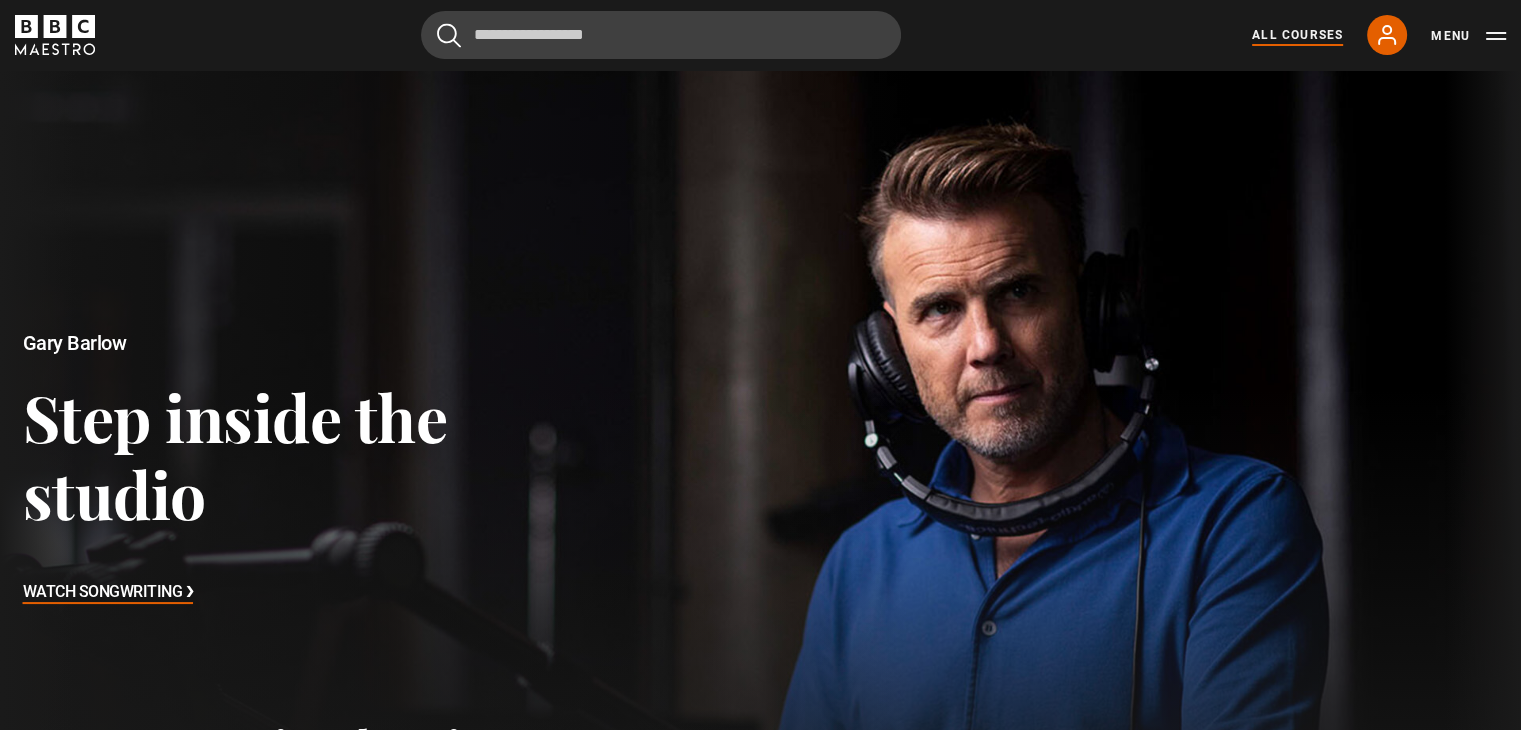 click on "All Courses" at bounding box center (1297, 35) 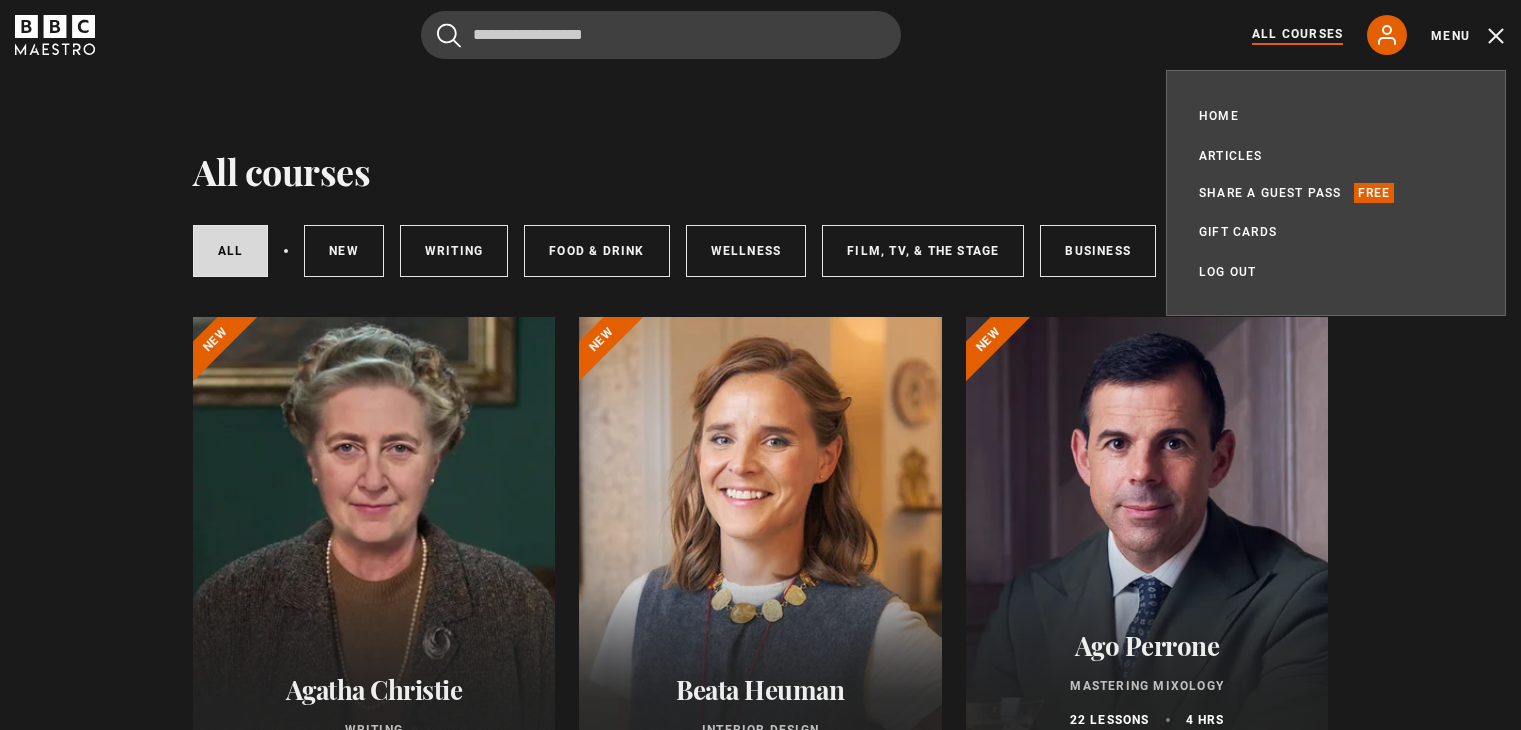 scroll, scrollTop: 0, scrollLeft: 0, axis: both 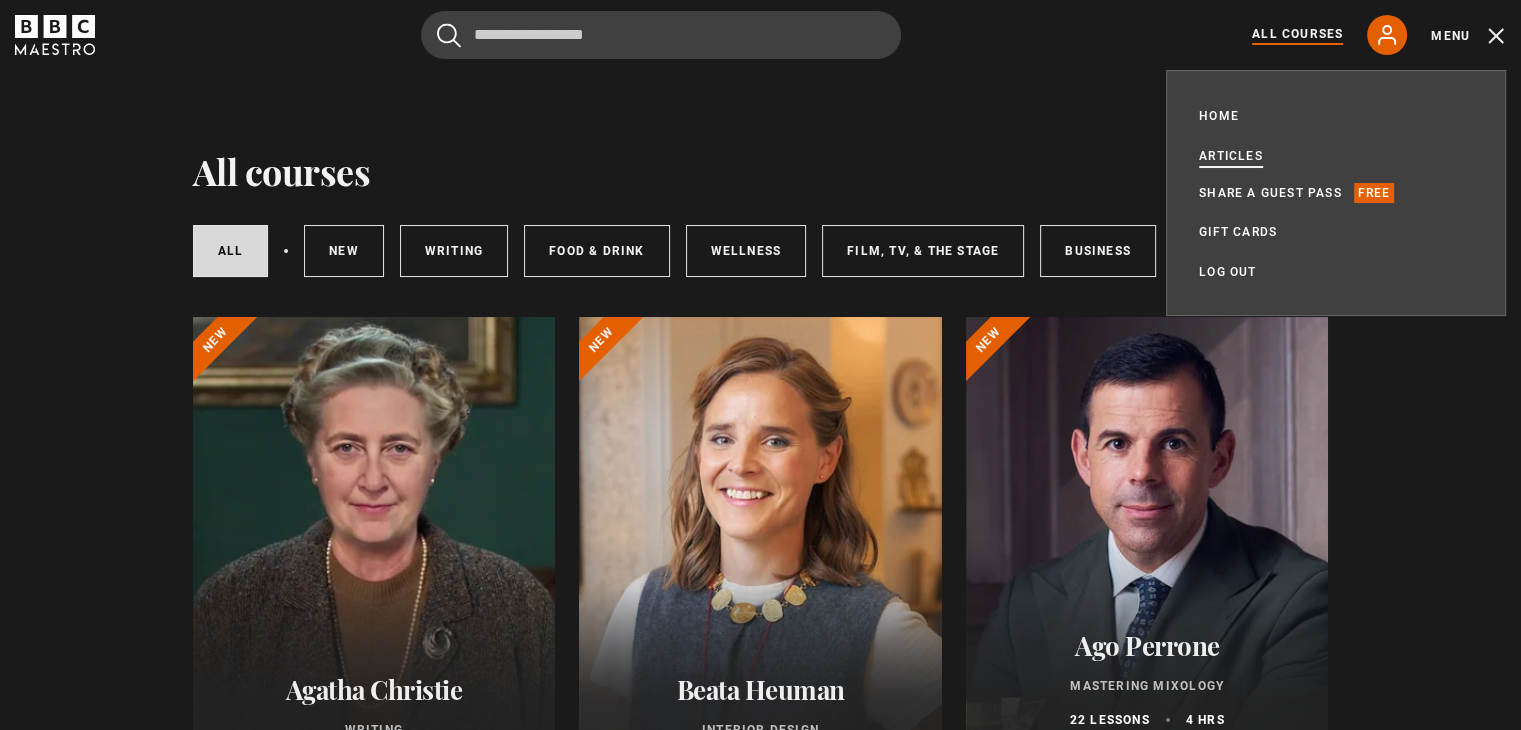 click on "Articles" at bounding box center (1231, 156) 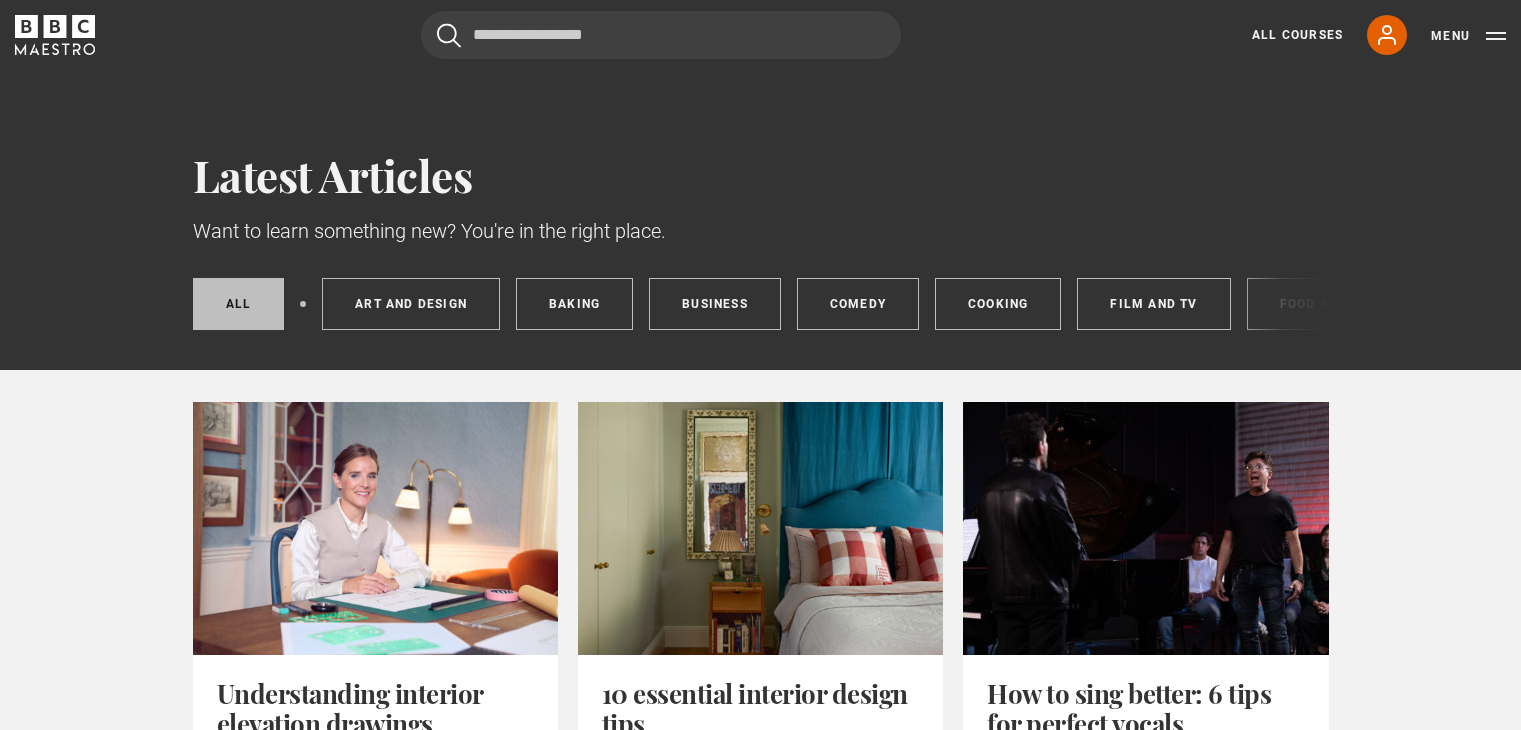 scroll, scrollTop: 0, scrollLeft: 0, axis: both 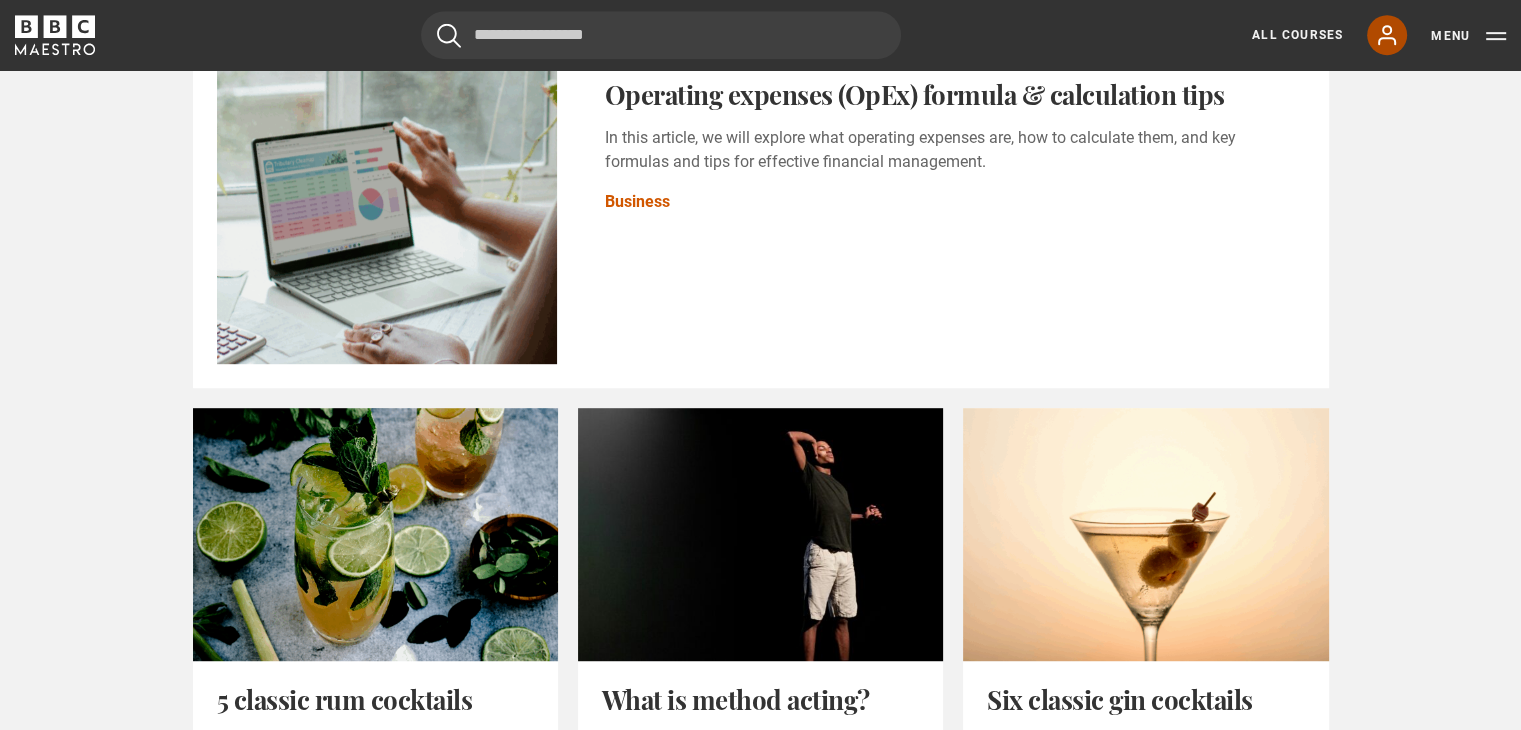 click 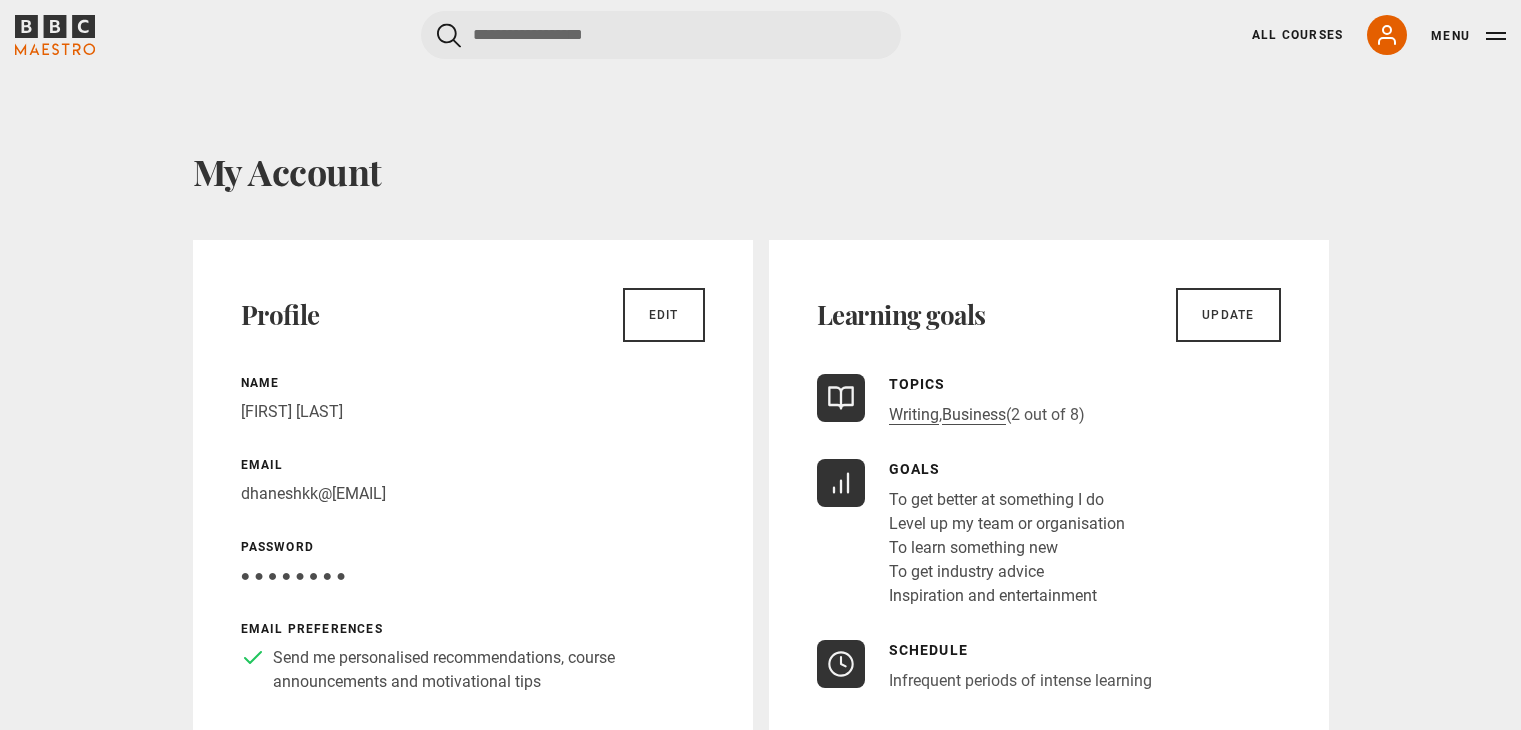 scroll, scrollTop: 0, scrollLeft: 0, axis: both 